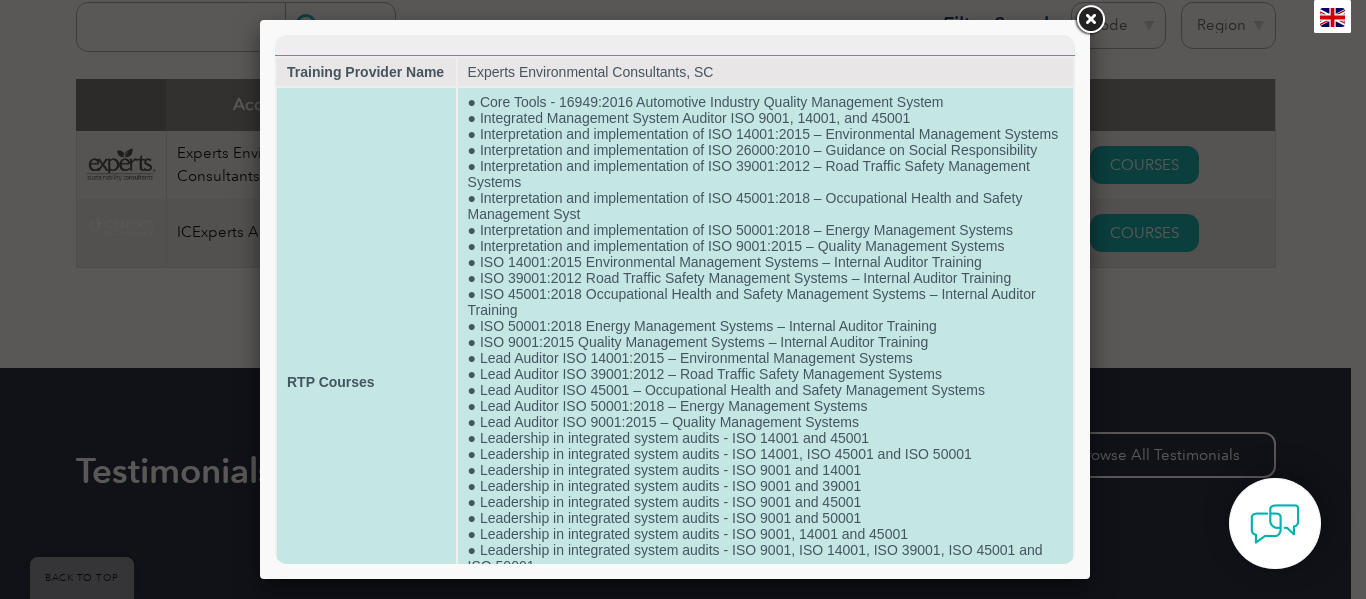 scroll, scrollTop: 0, scrollLeft: 0, axis: both 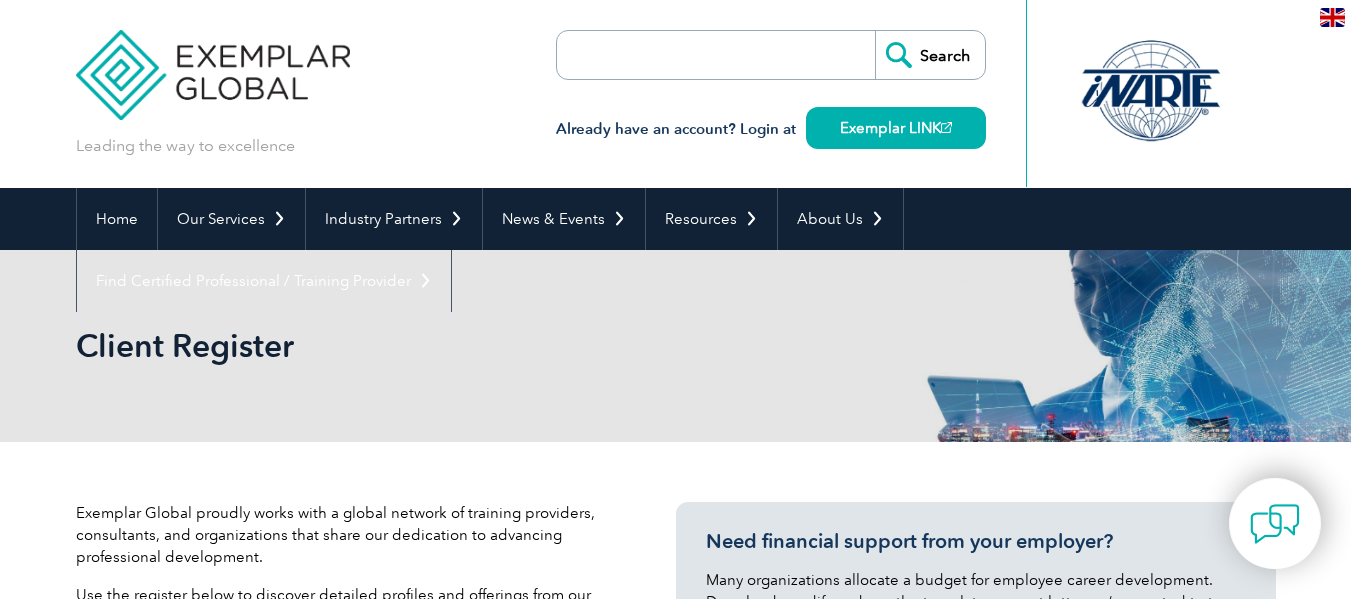 click at bounding box center [213, 60] 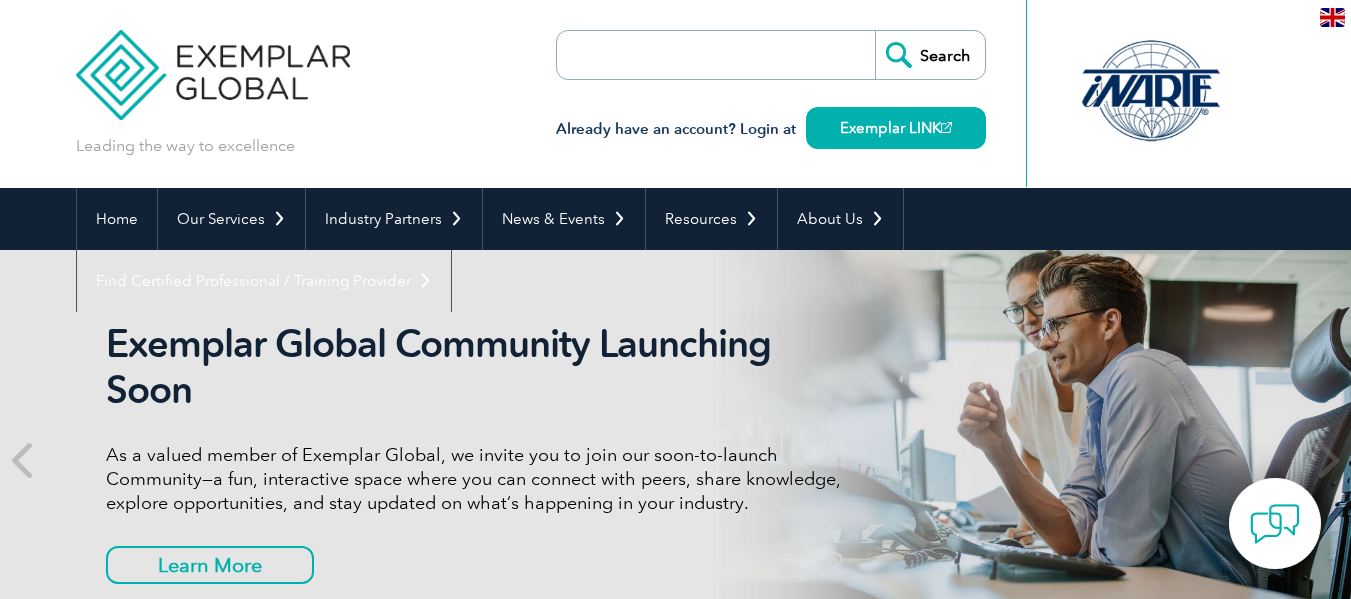 scroll, scrollTop: 0, scrollLeft: 0, axis: both 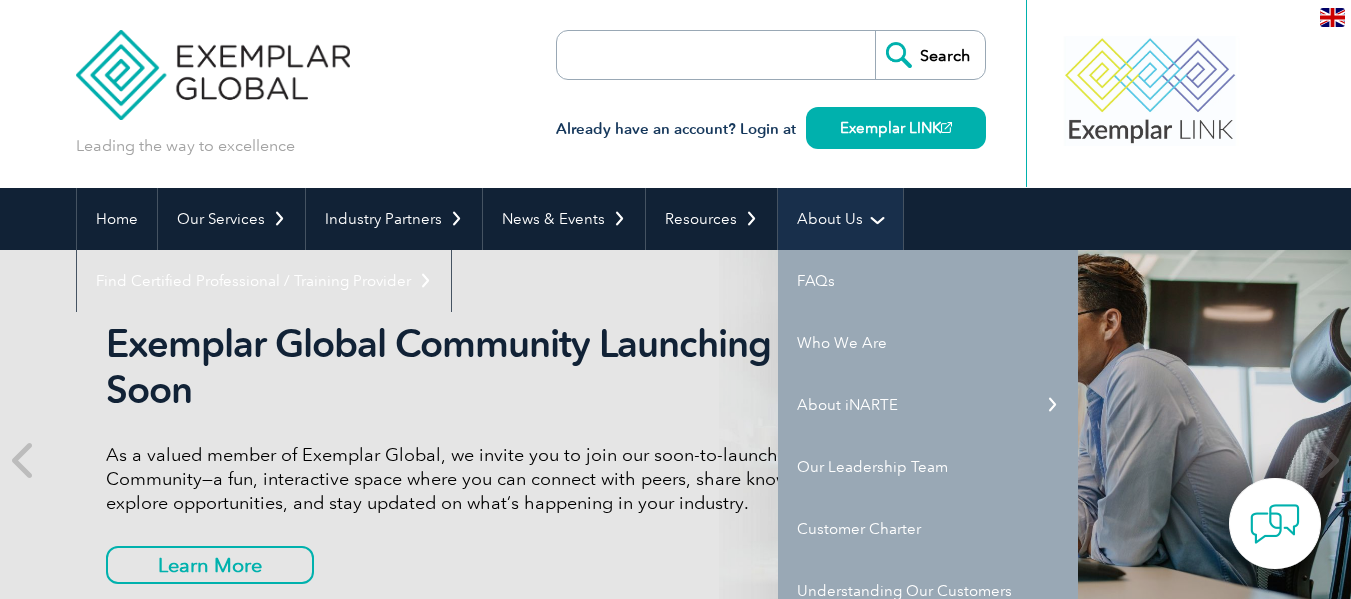 click on "About Us" at bounding box center [840, 219] 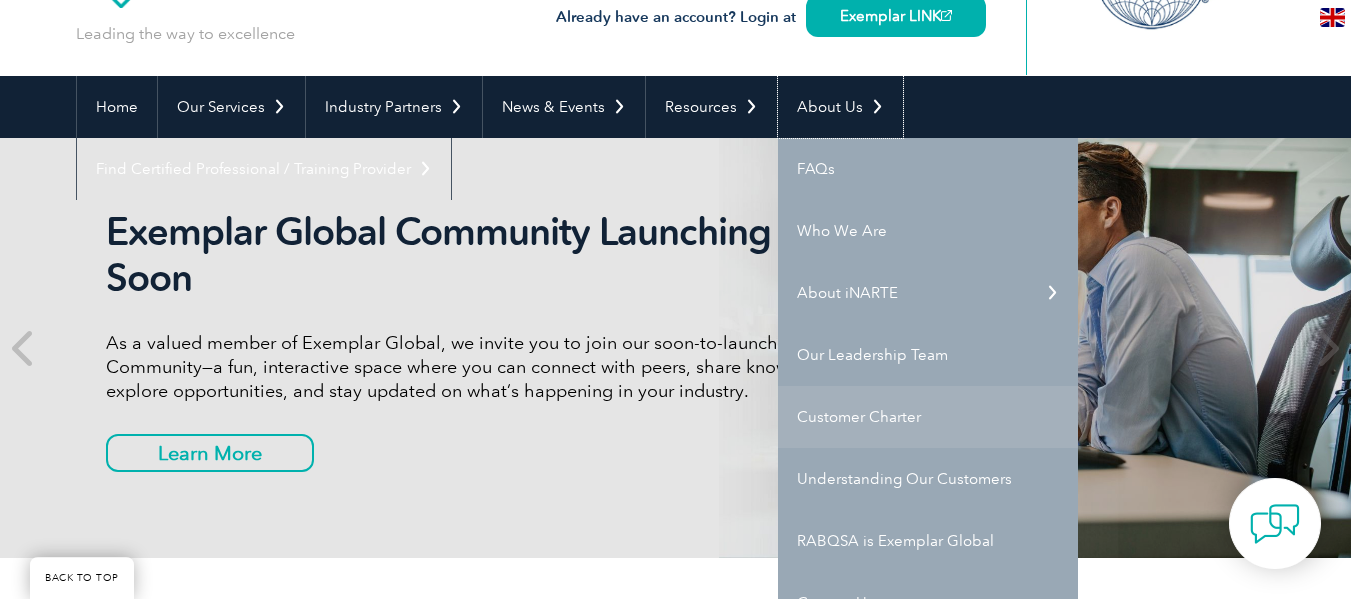 scroll, scrollTop: 100, scrollLeft: 0, axis: vertical 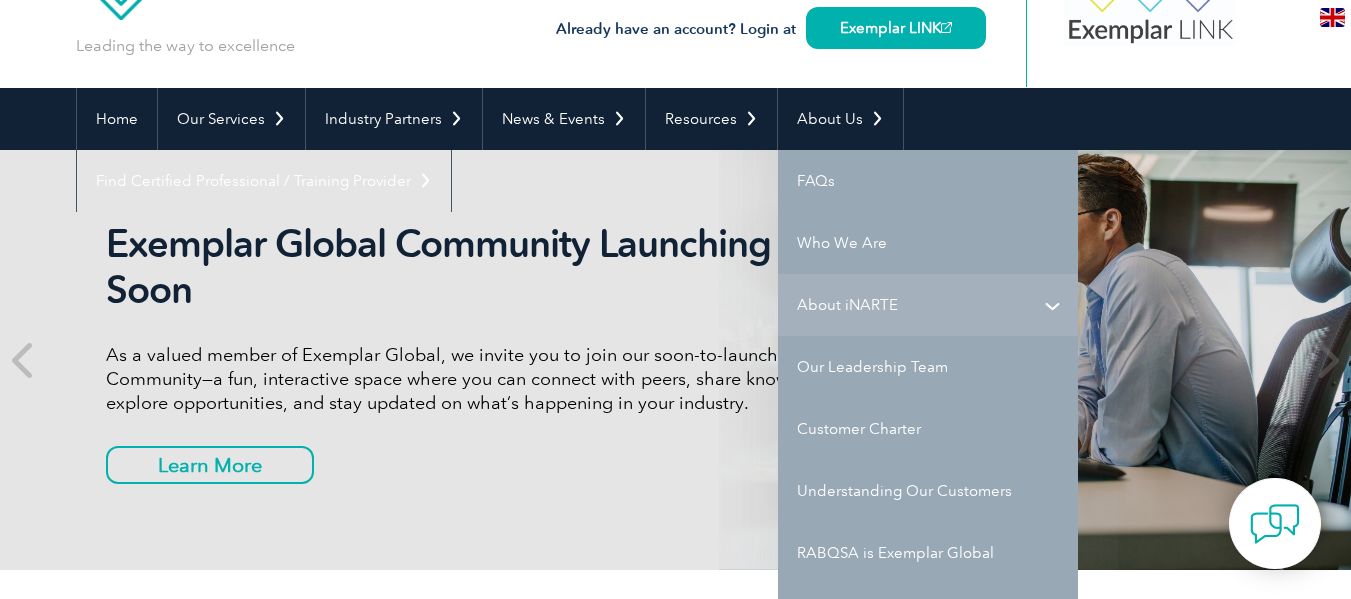 click on "About iNARTE" at bounding box center (928, 305) 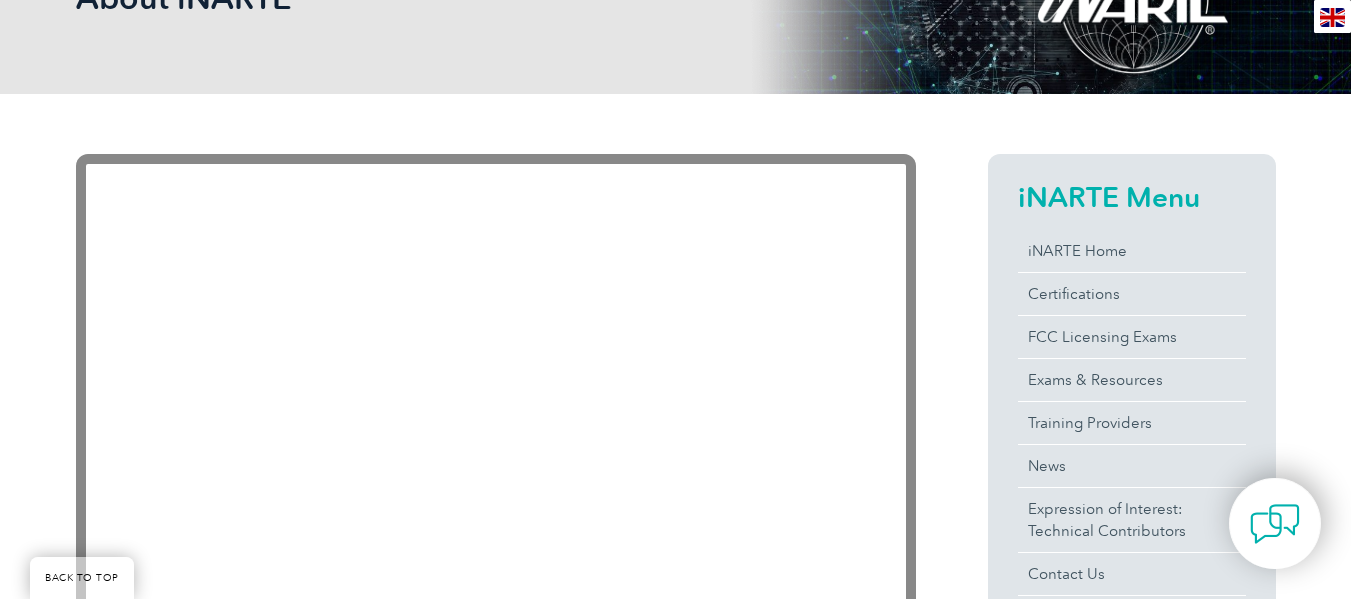 scroll, scrollTop: 400, scrollLeft: 0, axis: vertical 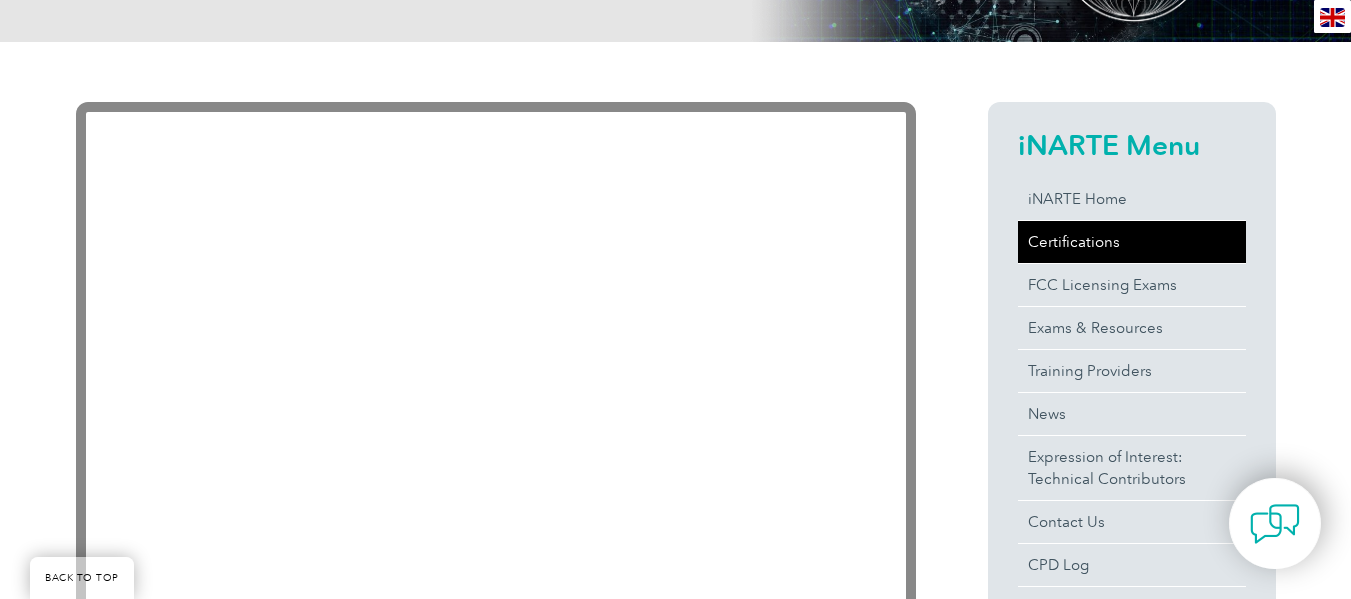 click on "Certifications" at bounding box center (1132, 242) 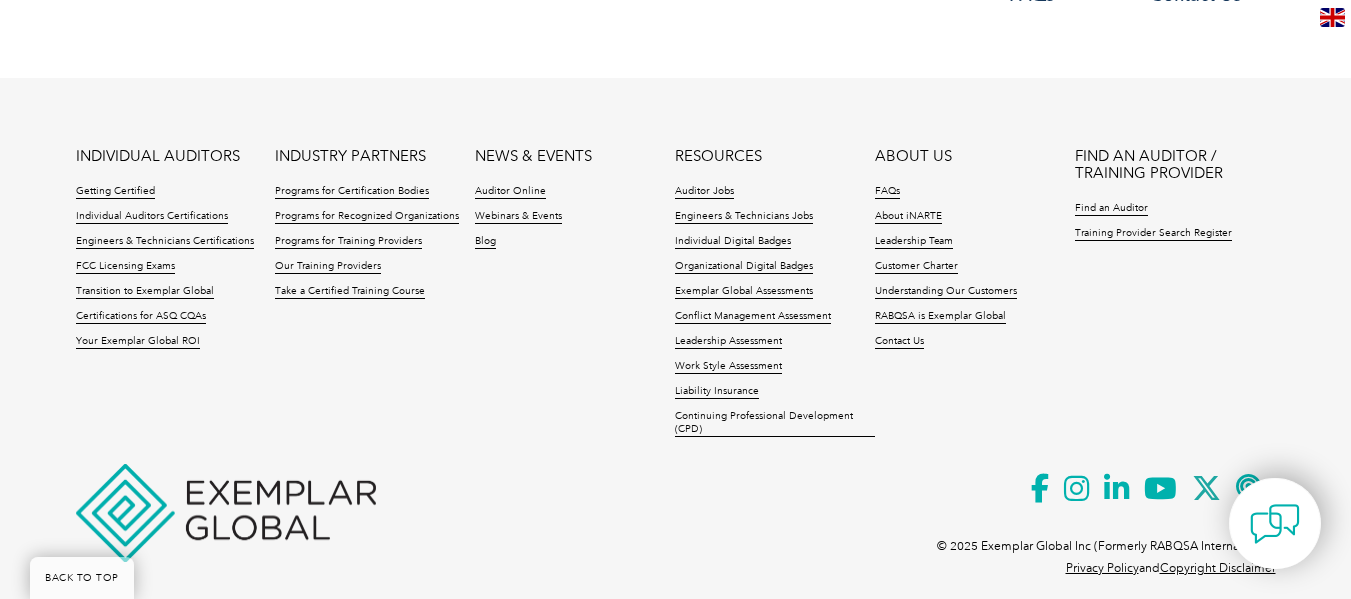 scroll, scrollTop: 4568, scrollLeft: 0, axis: vertical 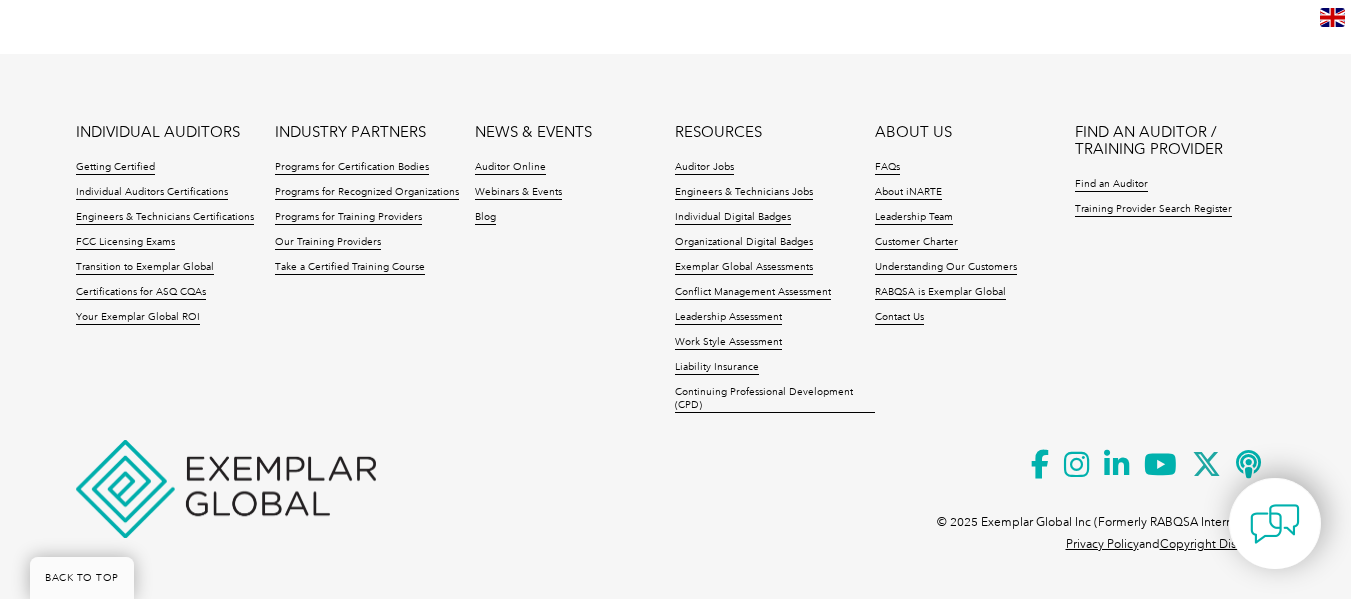 click at bounding box center (226, 489) 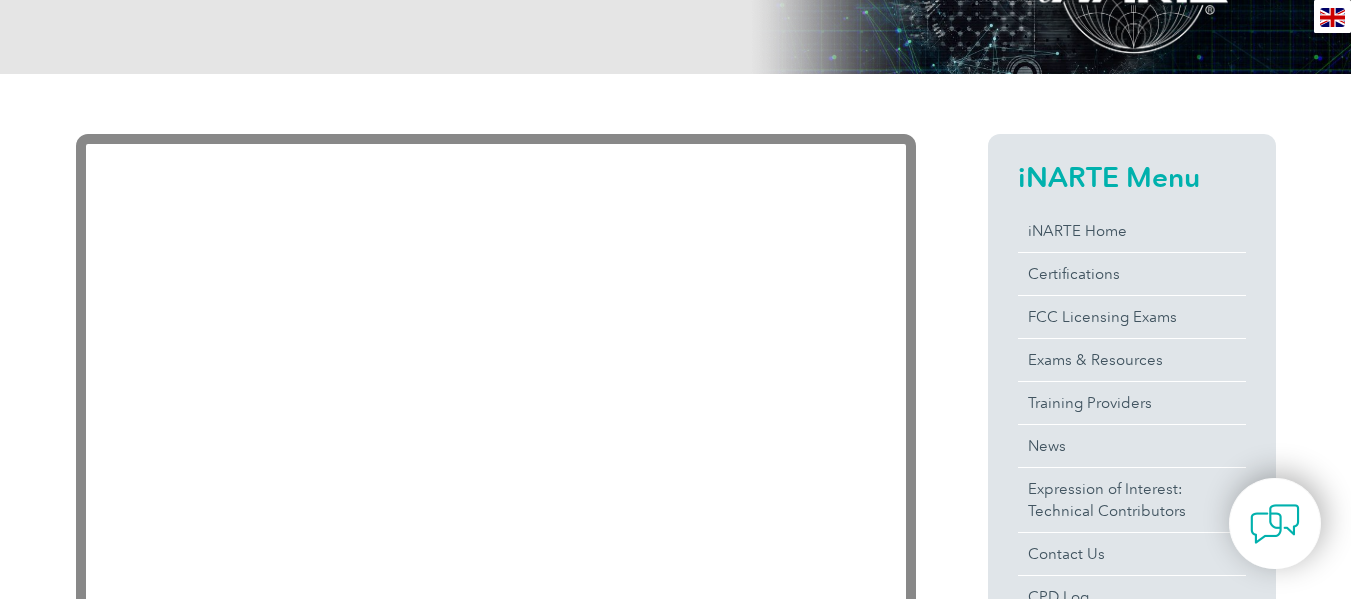 scroll, scrollTop: 0, scrollLeft: 0, axis: both 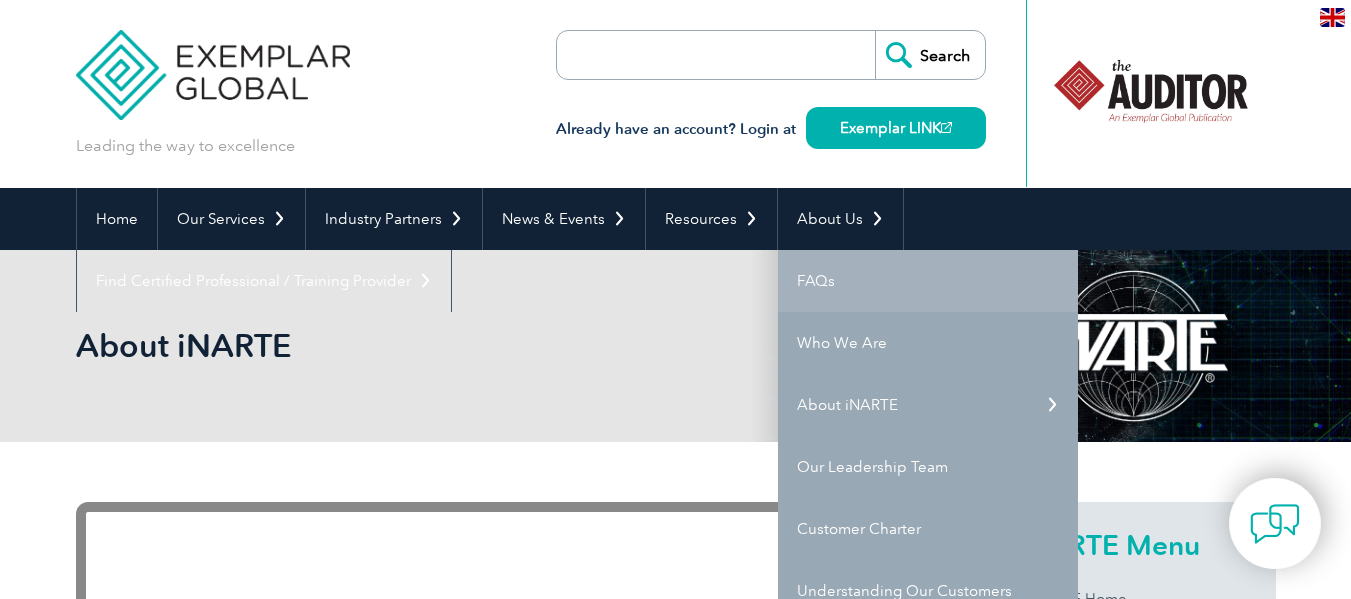click on "FAQs" at bounding box center (928, 281) 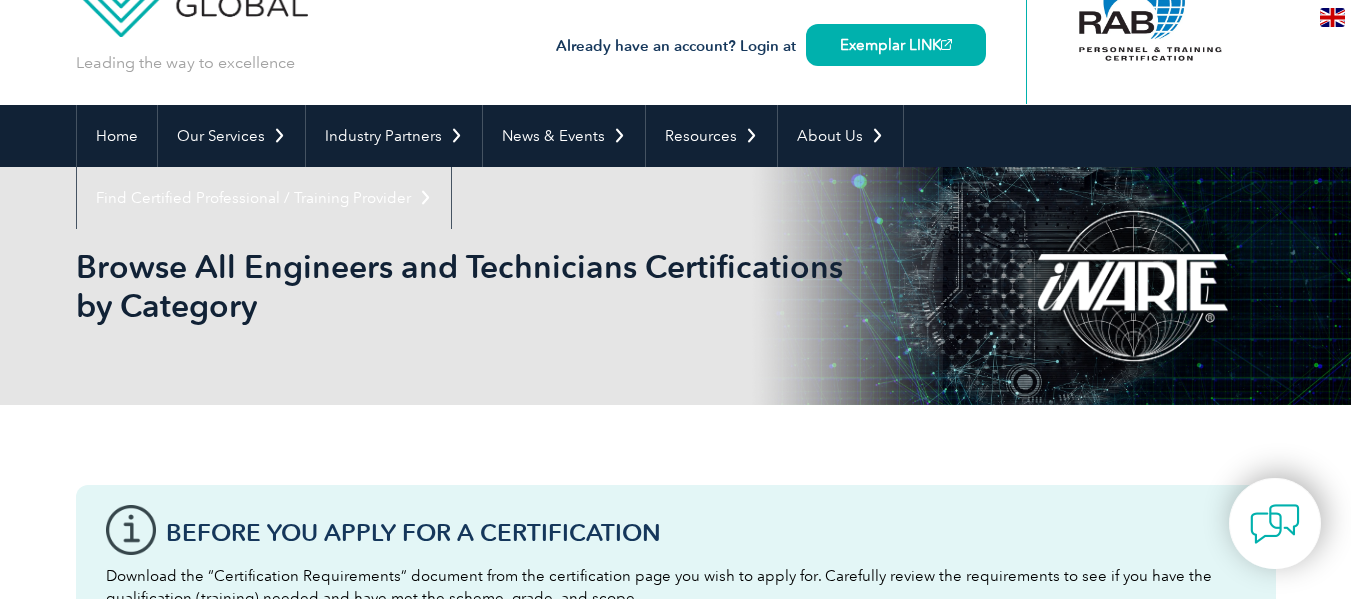 scroll, scrollTop: 0, scrollLeft: 0, axis: both 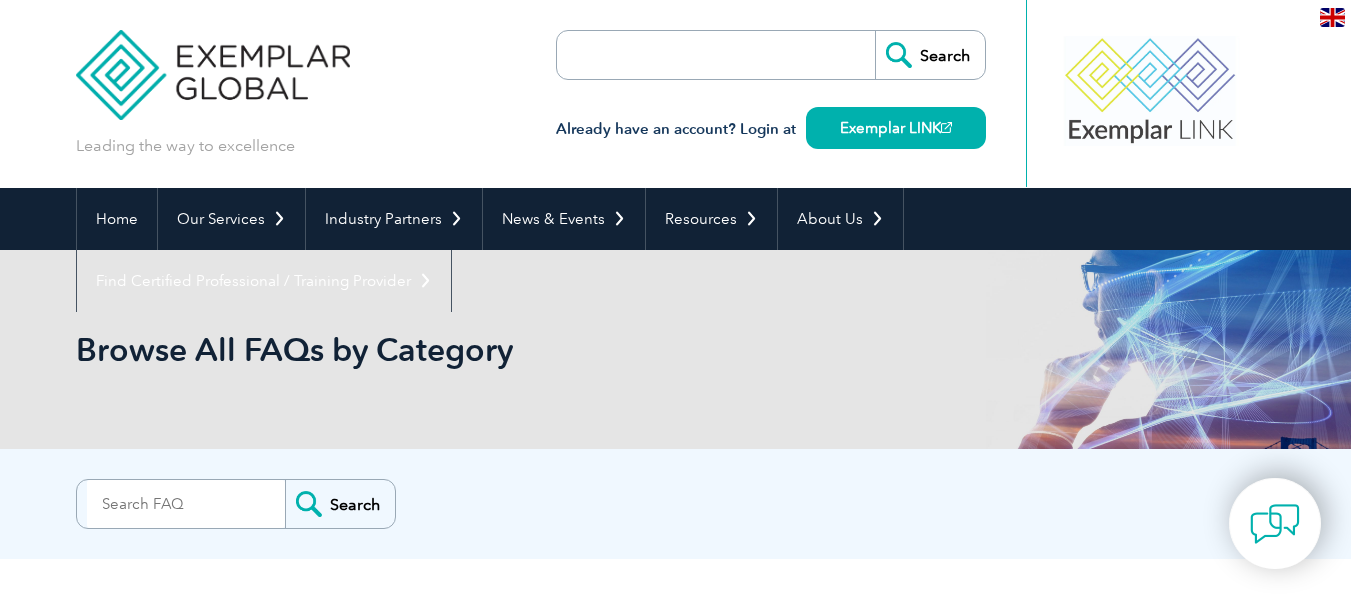 click at bounding box center [213, 60] 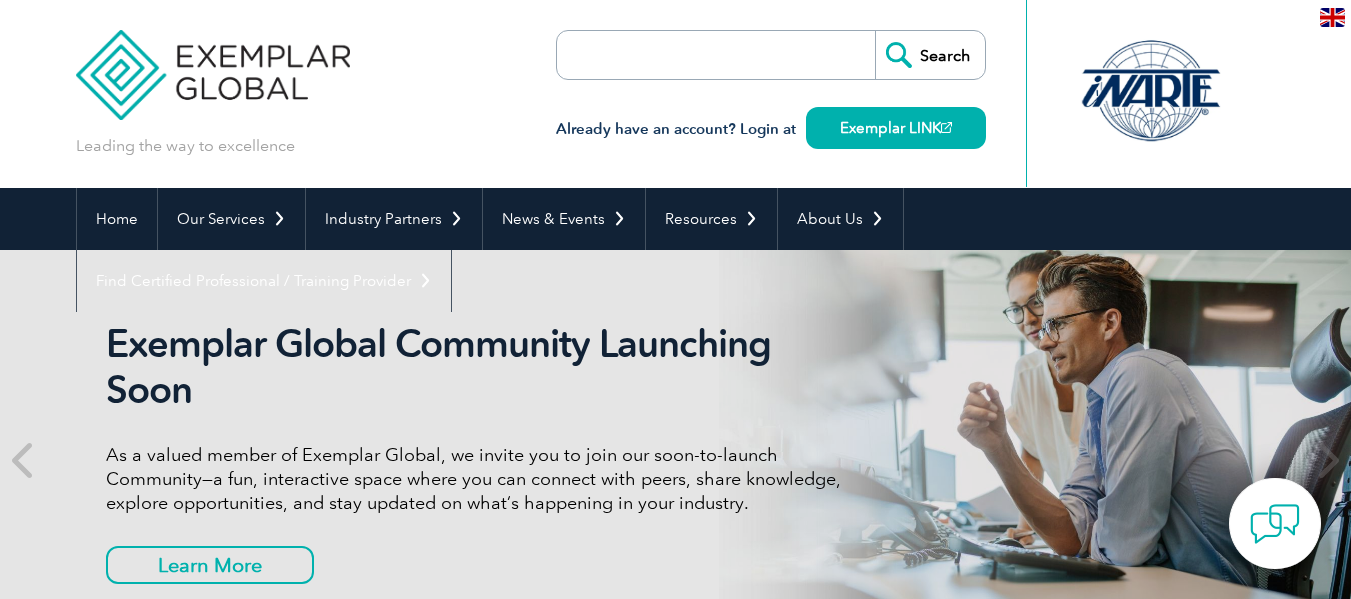 scroll, scrollTop: 0, scrollLeft: 0, axis: both 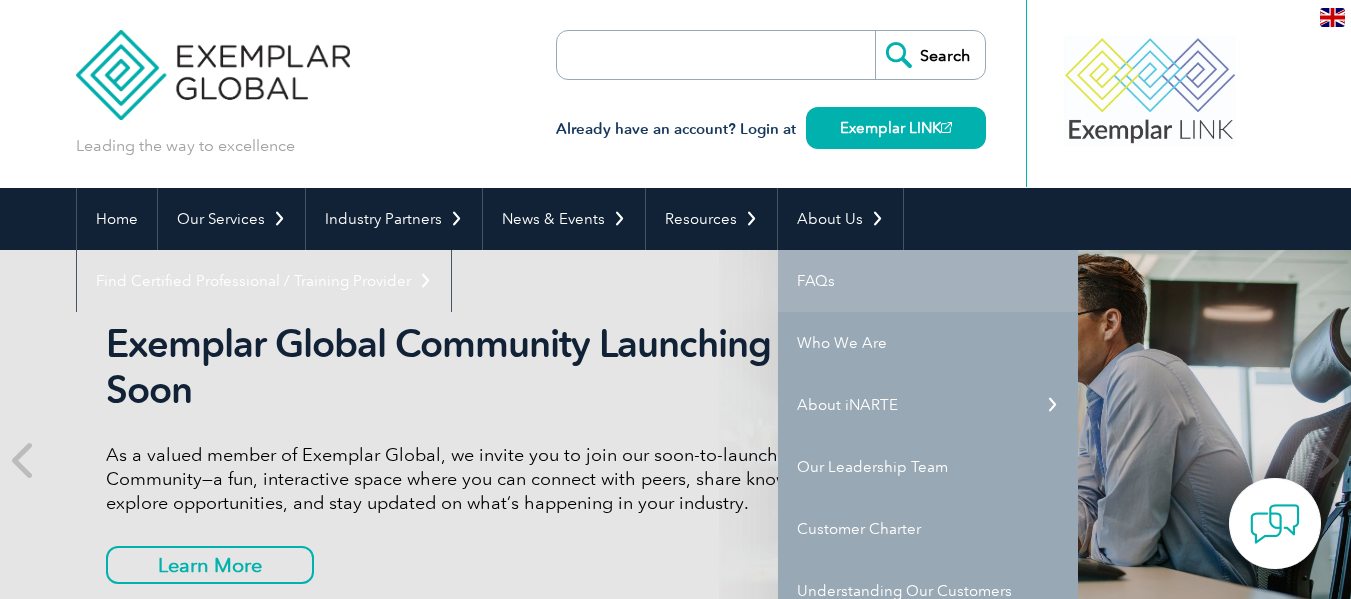 click on "FAQs" at bounding box center [928, 281] 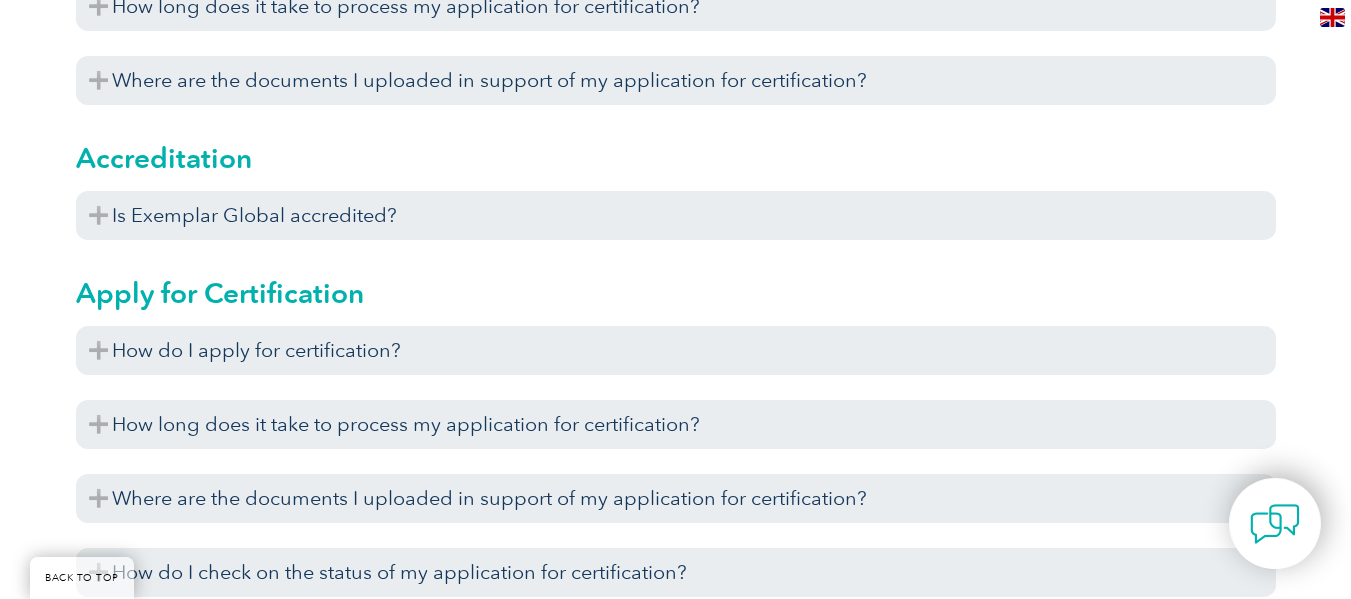 scroll, scrollTop: 900, scrollLeft: 0, axis: vertical 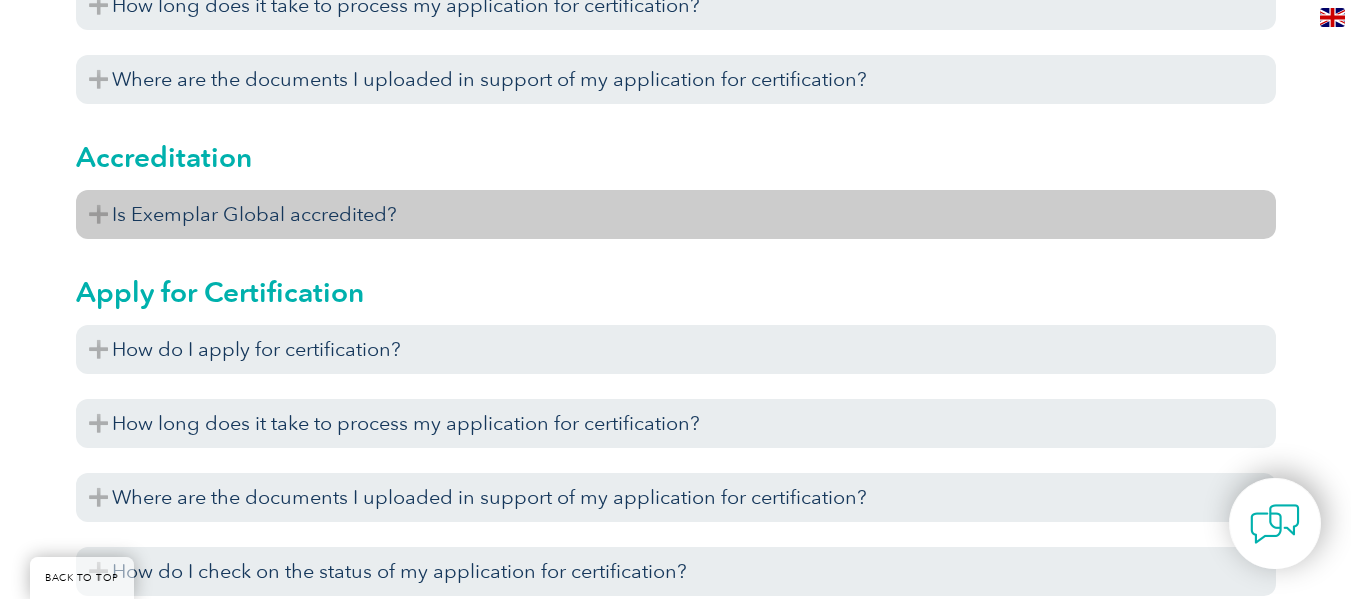 click on "Is Exemplar Global accredited?" at bounding box center [676, 214] 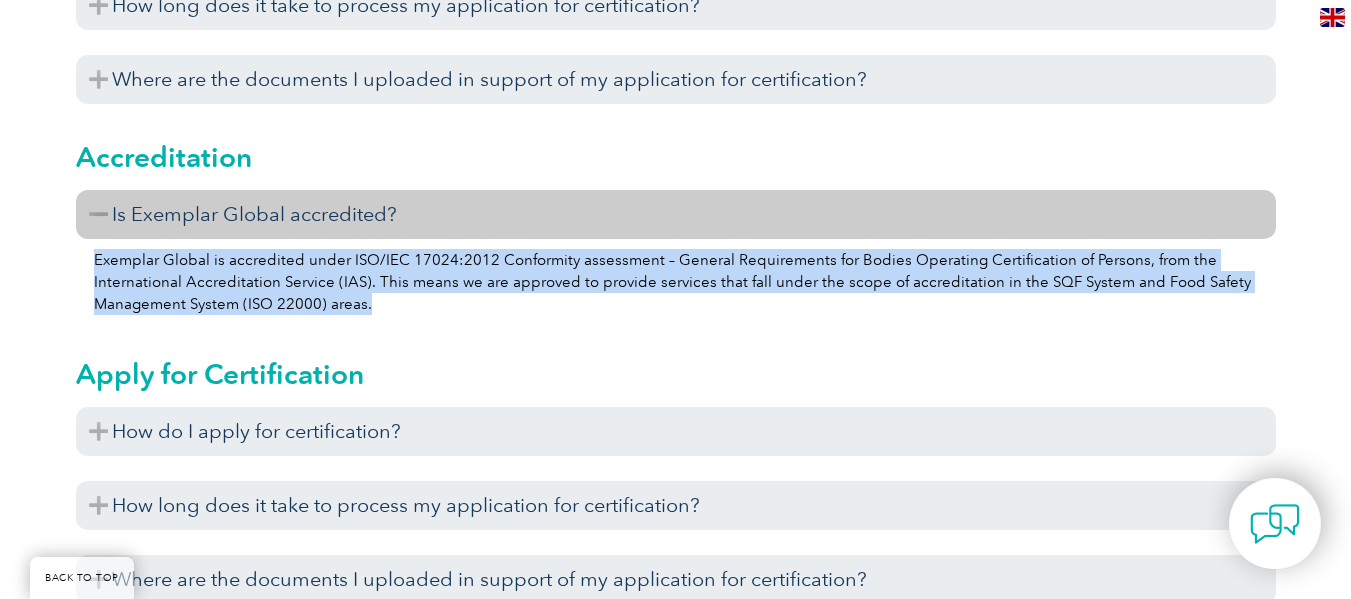 drag, startPoint x: 372, startPoint y: 307, endPoint x: 85, endPoint y: 257, distance: 291.32285 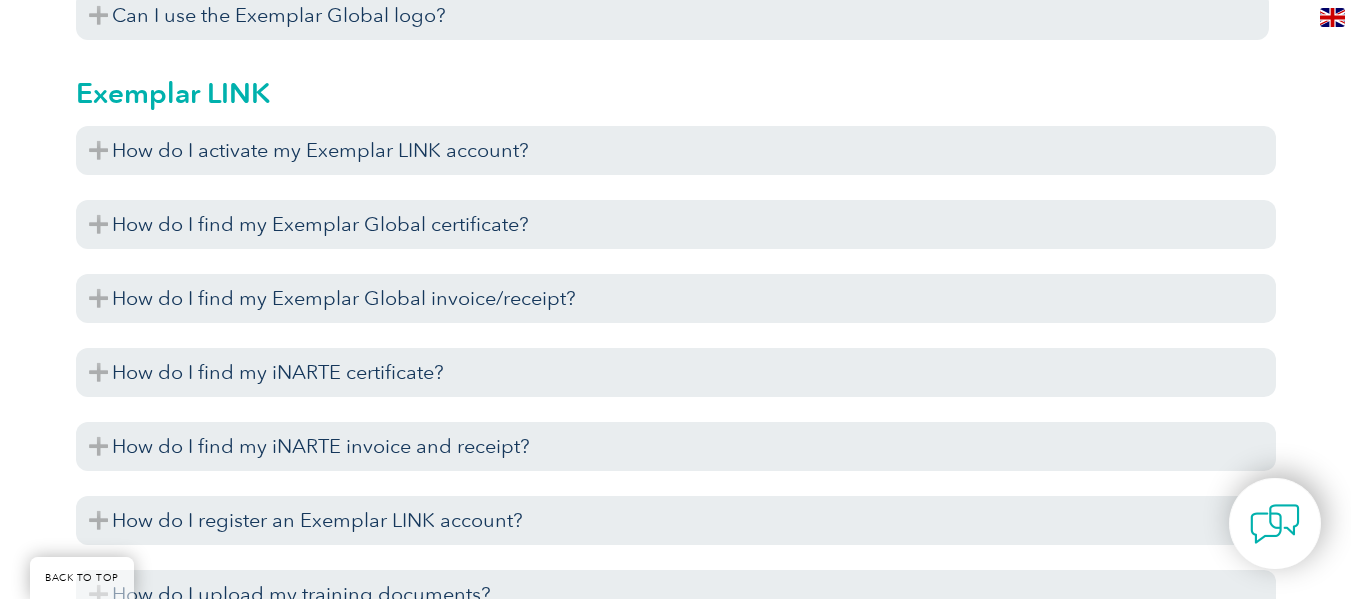 scroll, scrollTop: 2500, scrollLeft: 0, axis: vertical 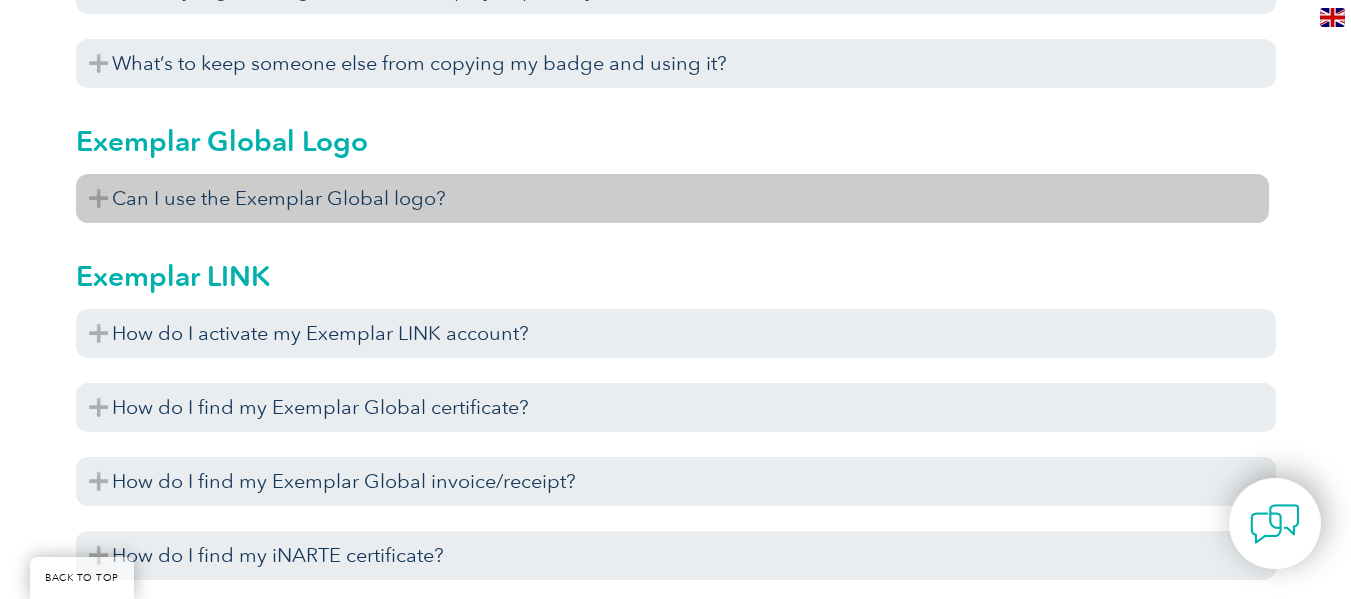 click on "Can I use the Exemplar Global logo?" at bounding box center (672, 198) 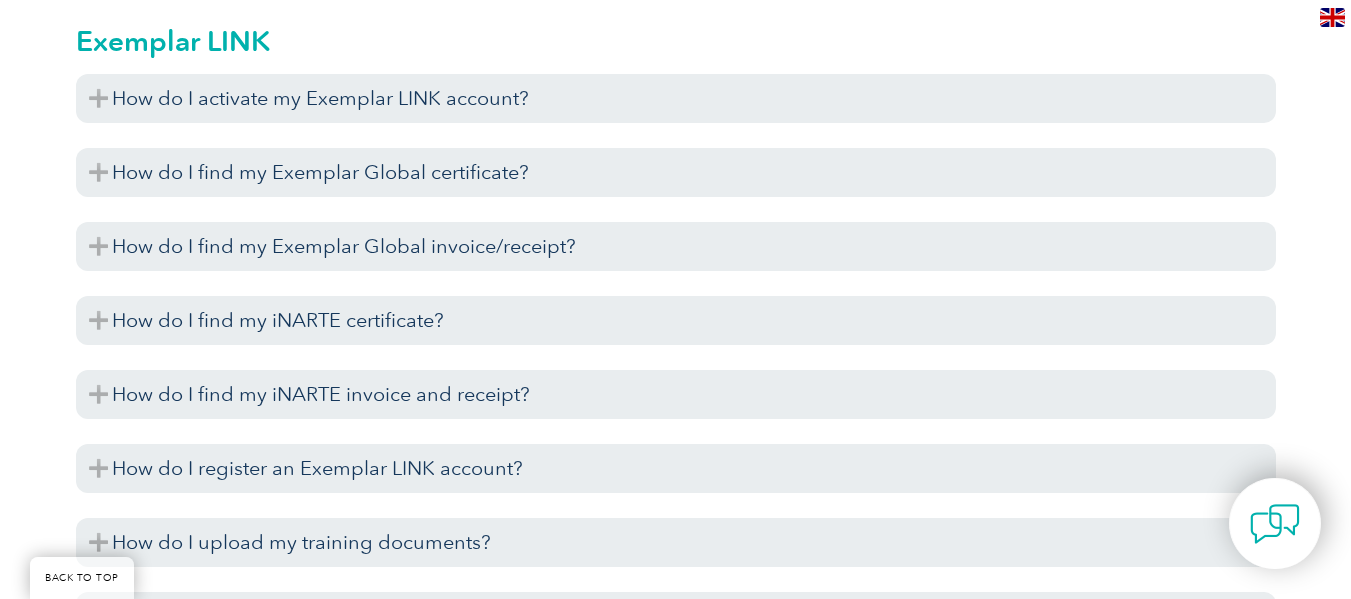 scroll, scrollTop: 2900, scrollLeft: 0, axis: vertical 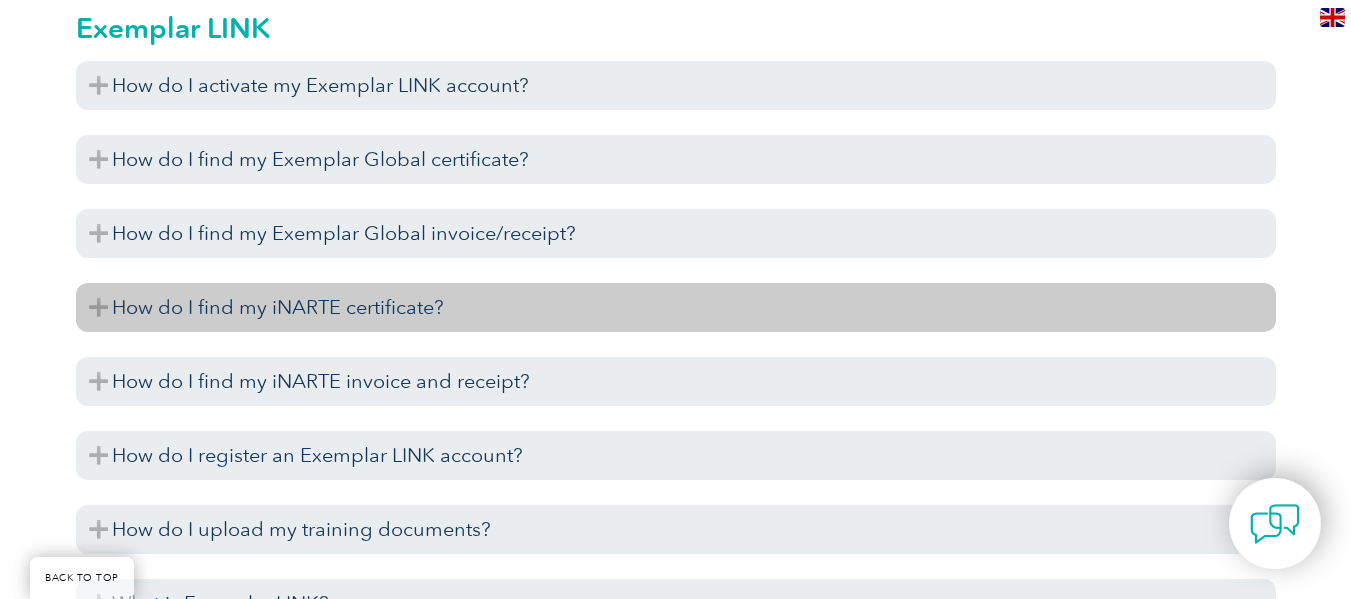 click on "How do I find my iNARTE certificate?" at bounding box center (676, 307) 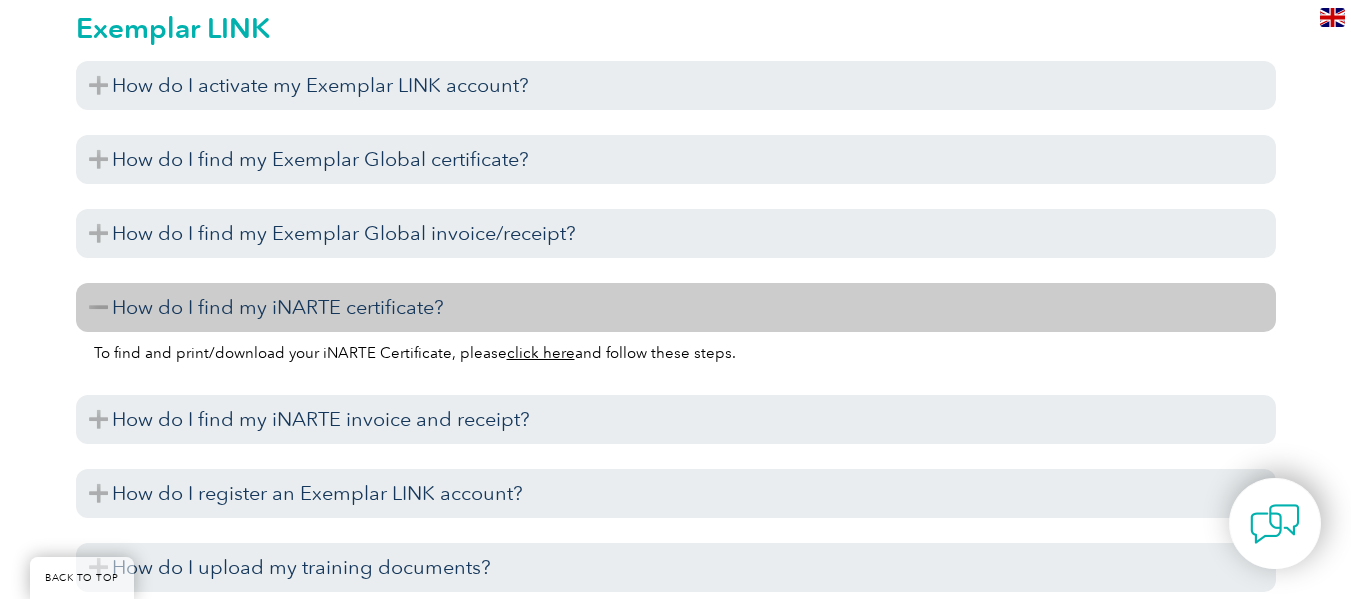 click on "click here" at bounding box center [541, 353] 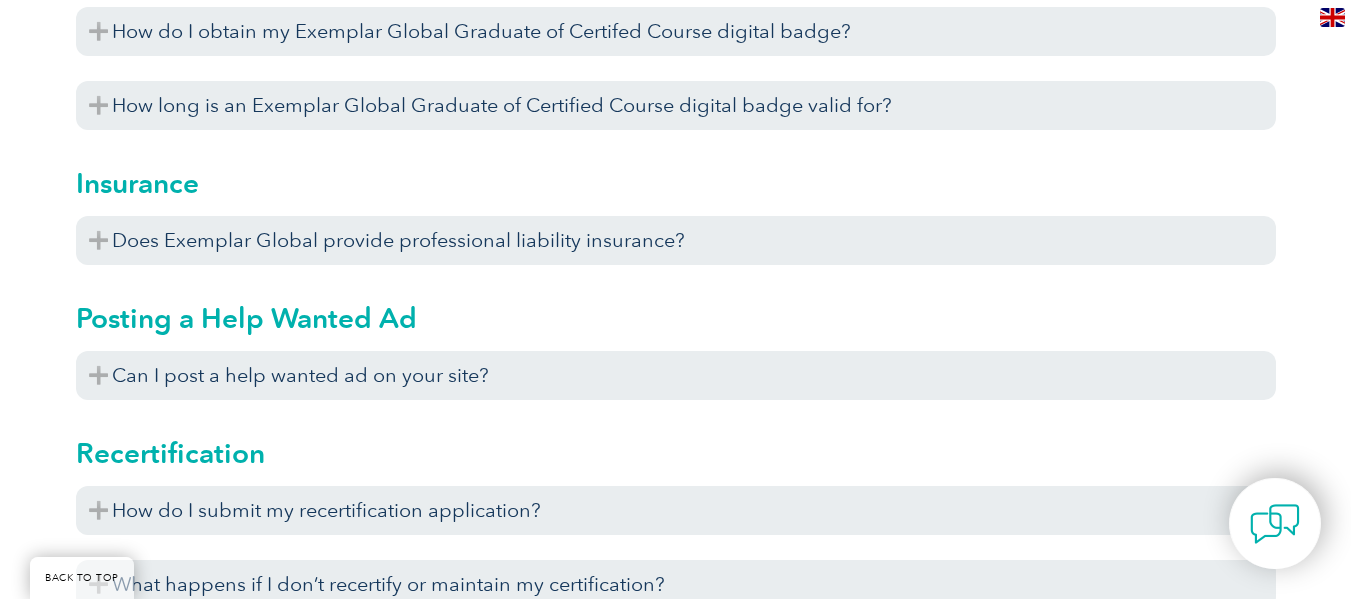 scroll, scrollTop: 6200, scrollLeft: 0, axis: vertical 